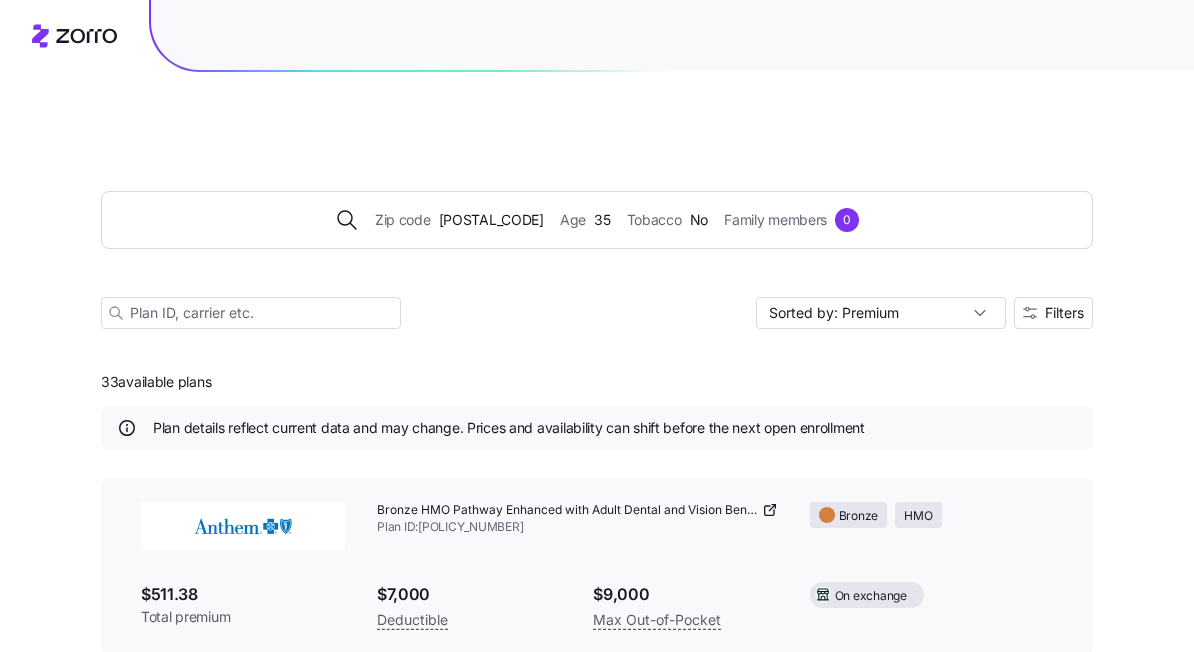 scroll, scrollTop: 0, scrollLeft: 0, axis: both 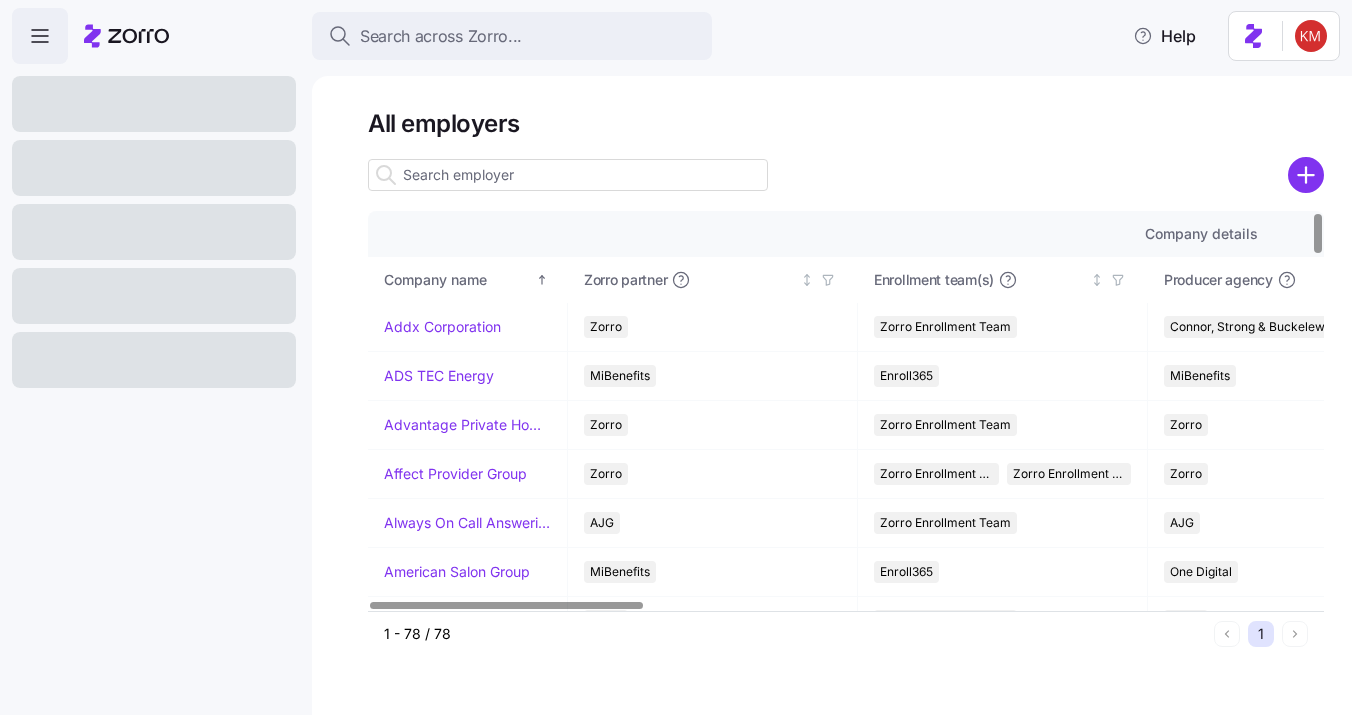 click at bounding box center (154, 168) 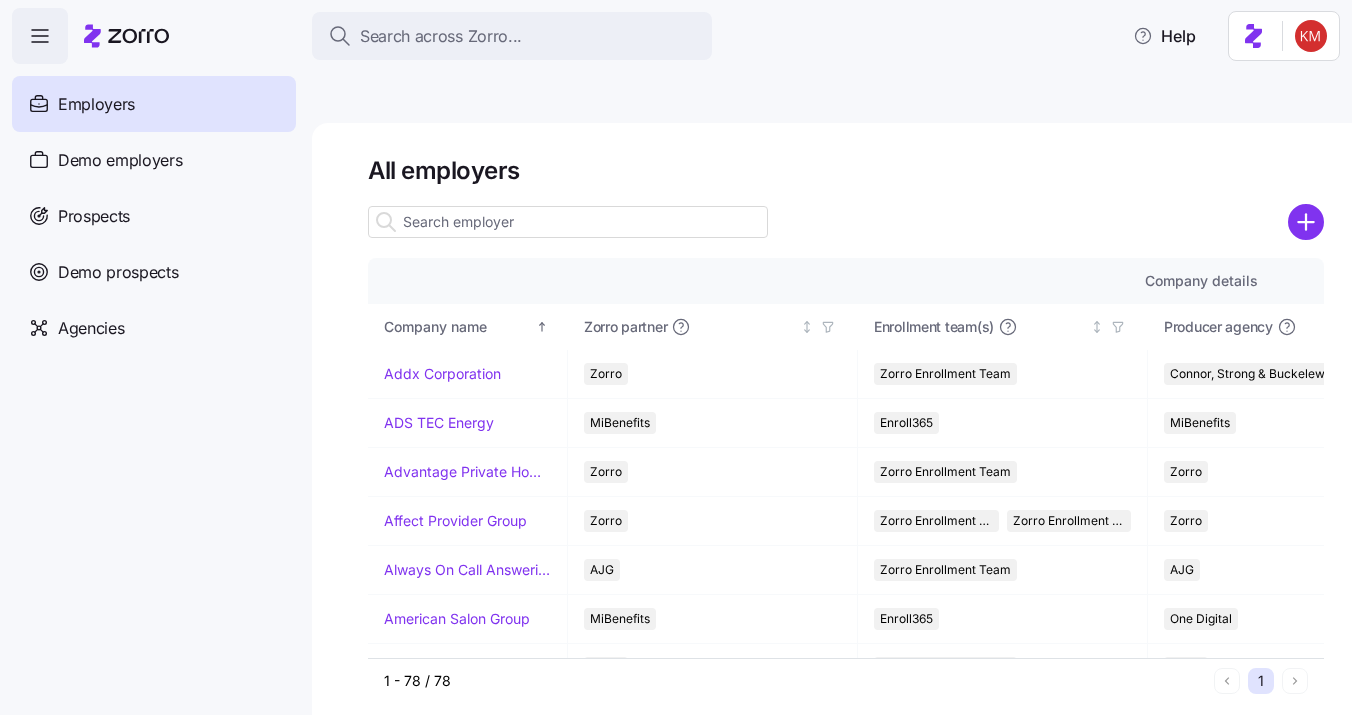 click on "Demo employers" at bounding box center (154, 160) 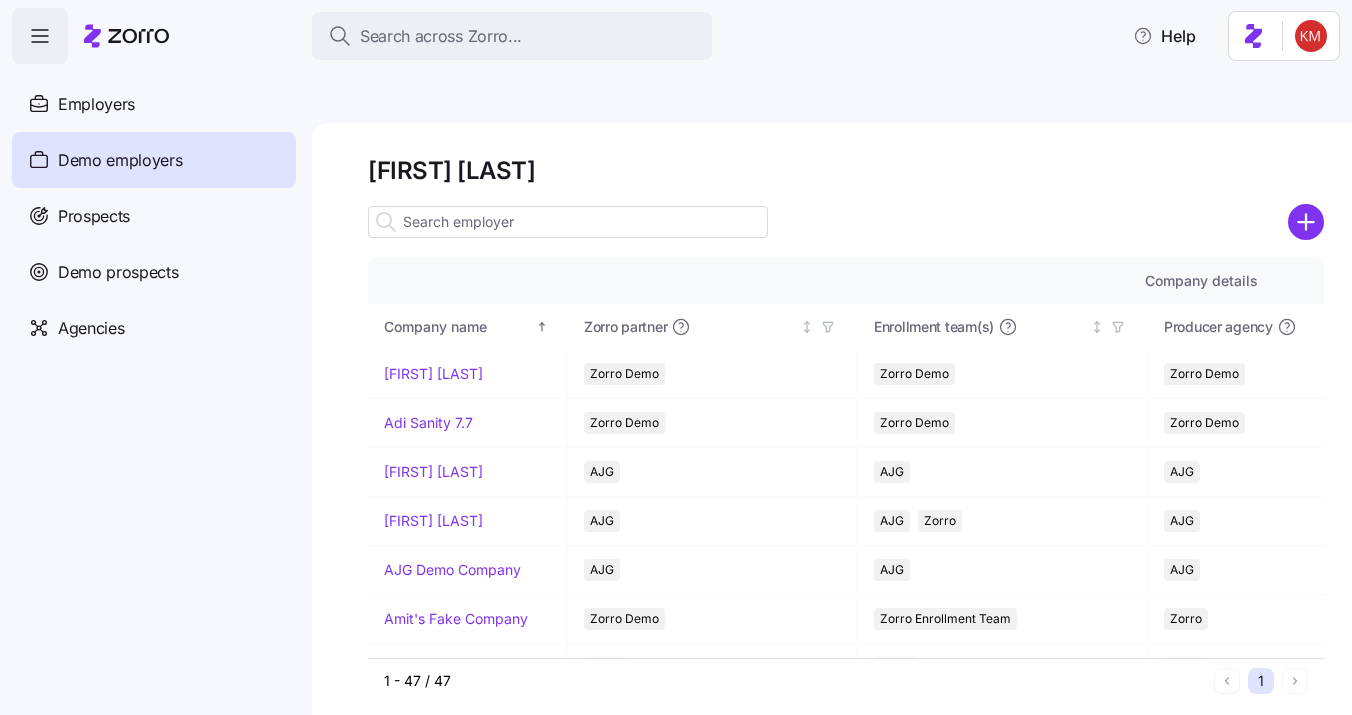 click on "Demo employers" at bounding box center (154, 160) 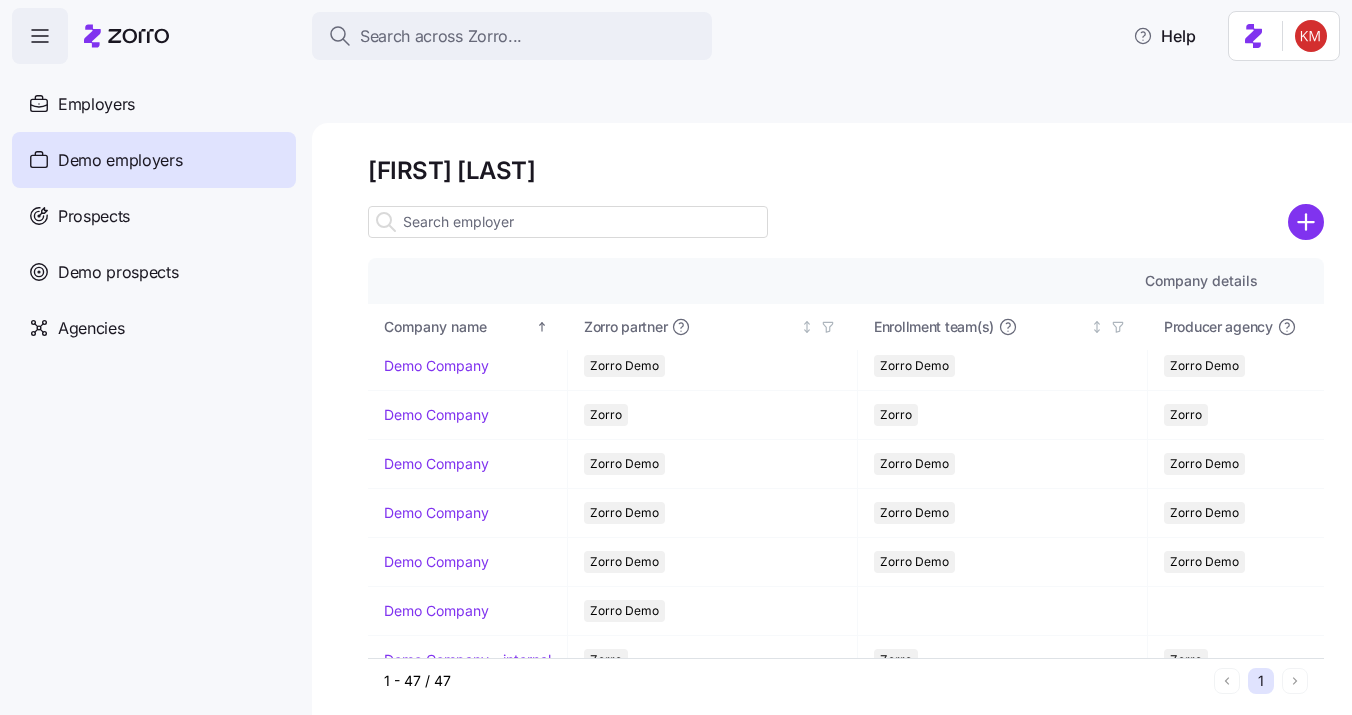 scroll, scrollTop: 940, scrollLeft: 0, axis: vertical 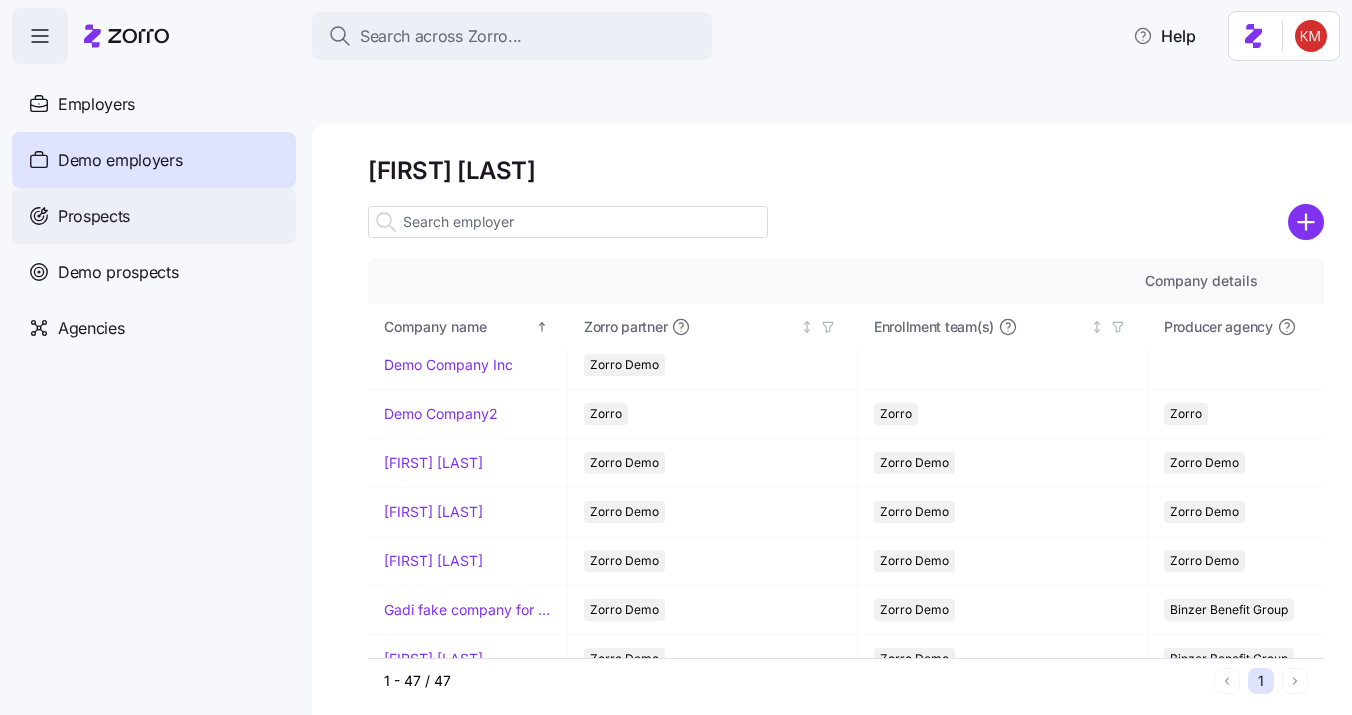 click on "Prospects" at bounding box center (154, 216) 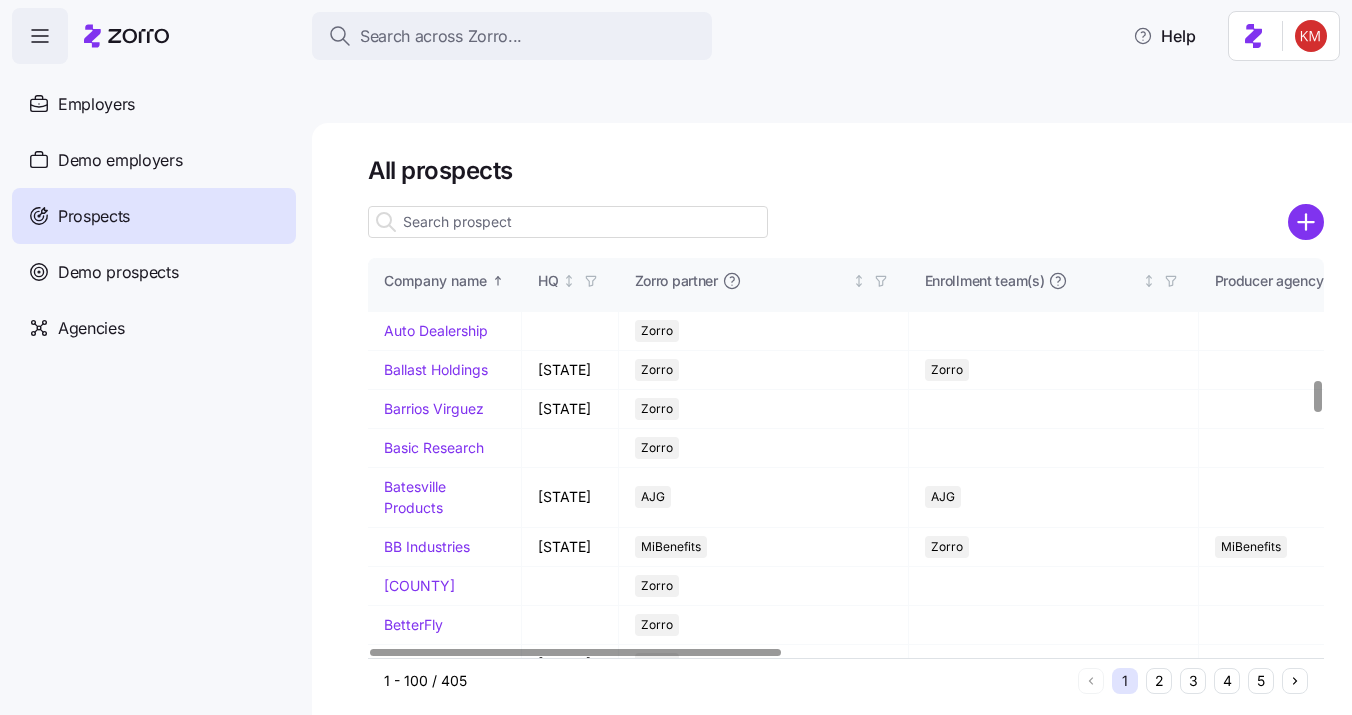 scroll, scrollTop: 1574, scrollLeft: 0, axis: vertical 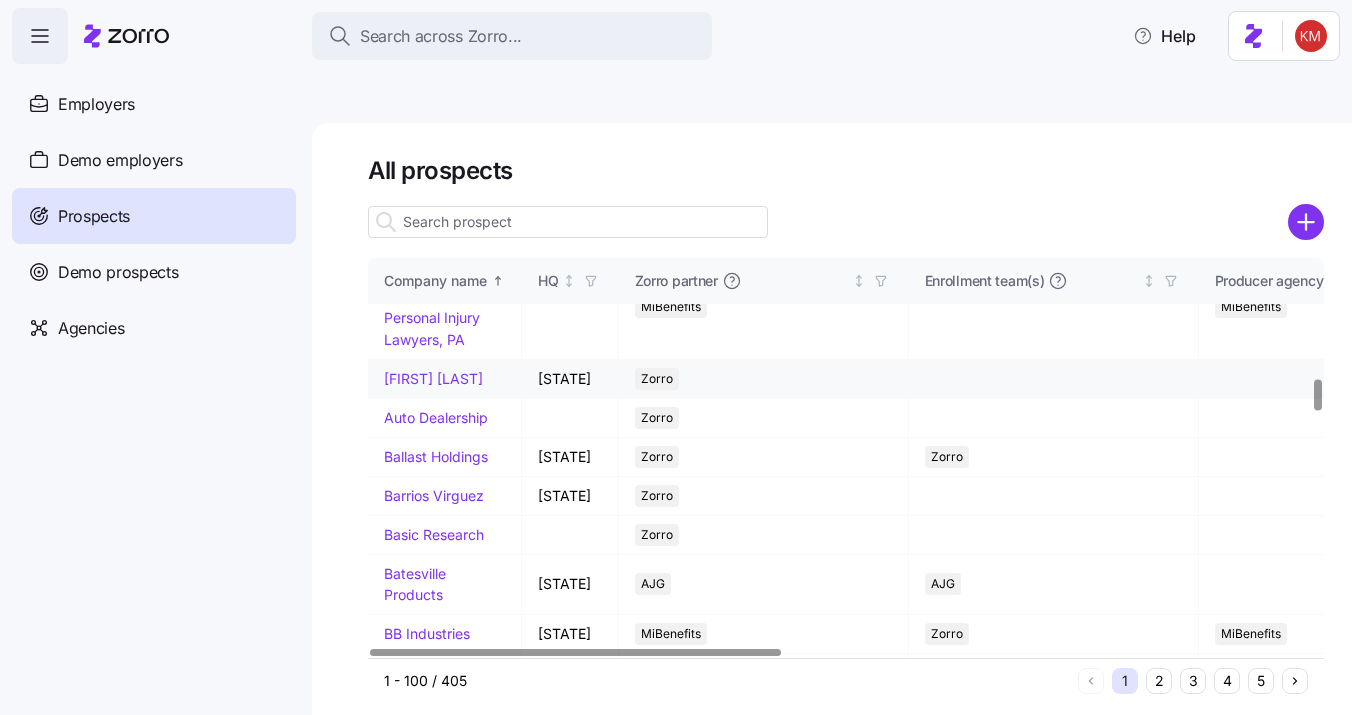 click on "[FIRST] [LAST]" at bounding box center (433, 378) 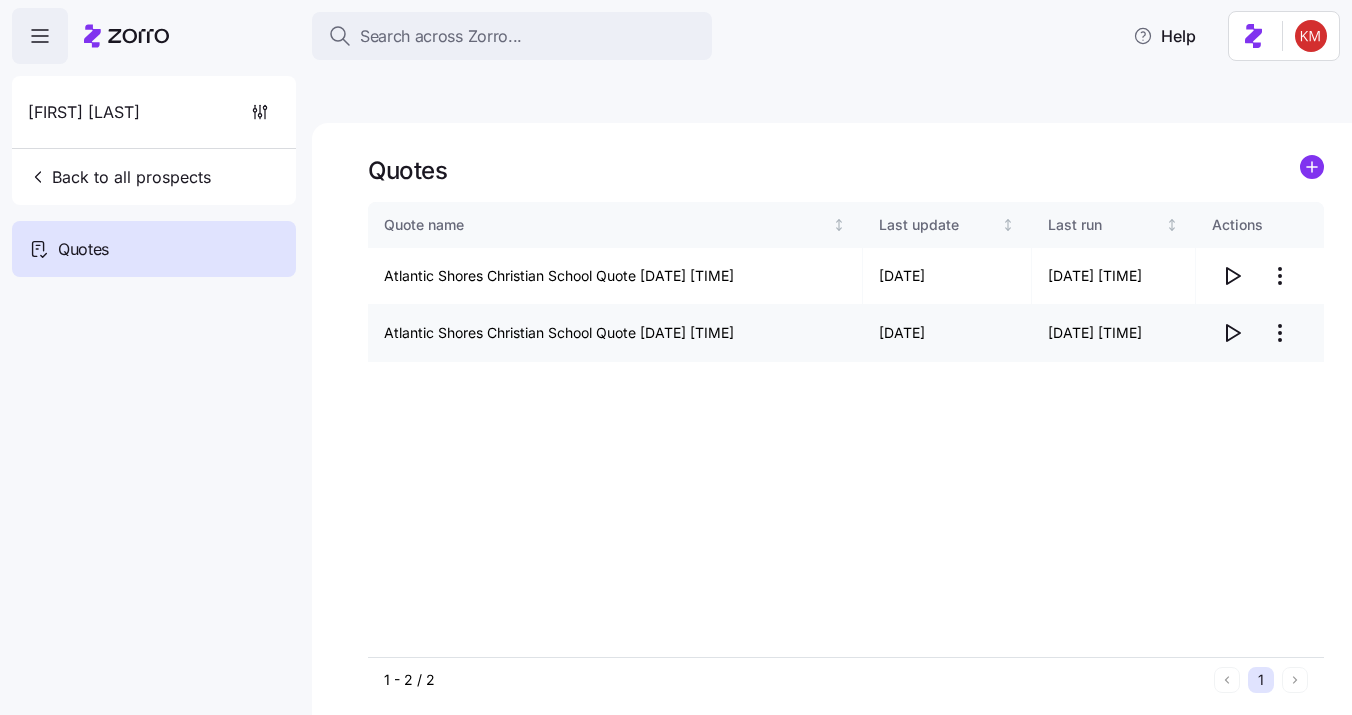 click 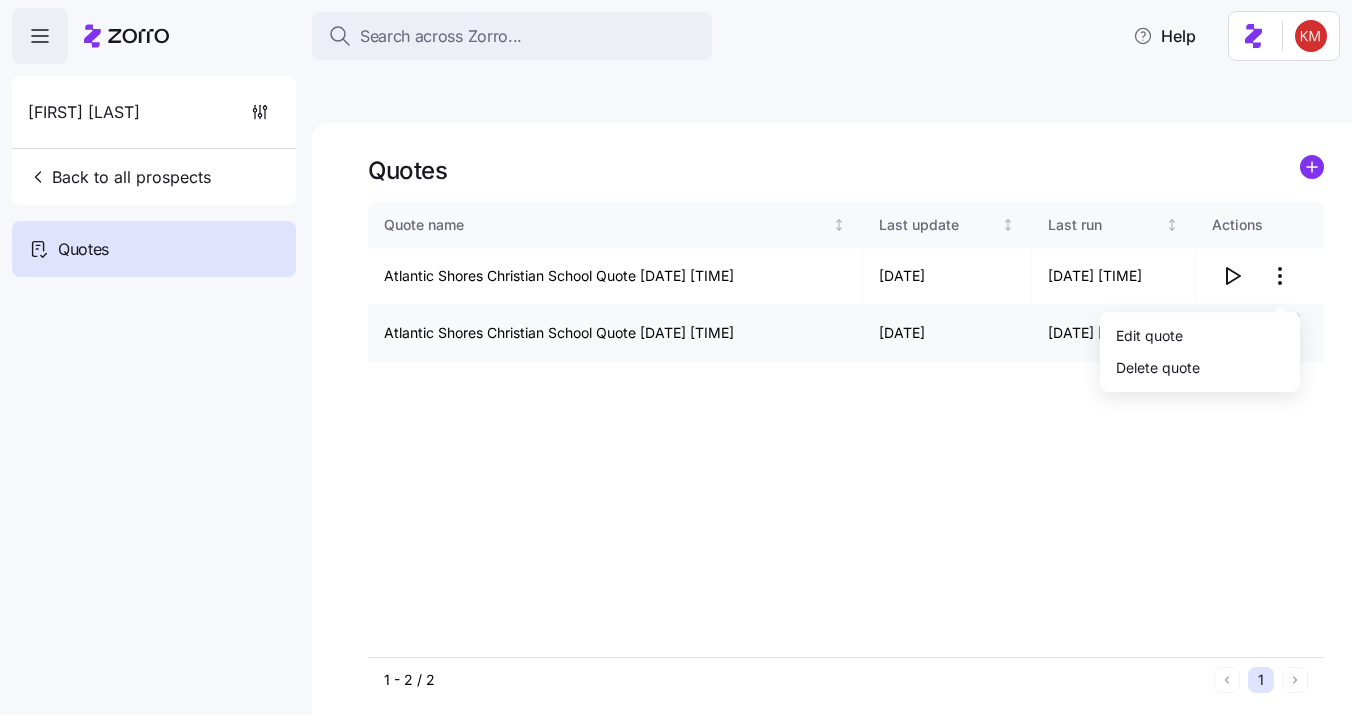click on "Search across Zorro... Help Atlantic Shores Christian School Back to all prospects Quotes Quotes Quote name Last update Last run Actions Atlantic Shores Christian School Quote [DATE] [TIME] [DATE] [DATE] [TIME] 1 - 2 / 2 1 Quotes
Edit quote Delete quote" at bounding box center [676, 452] 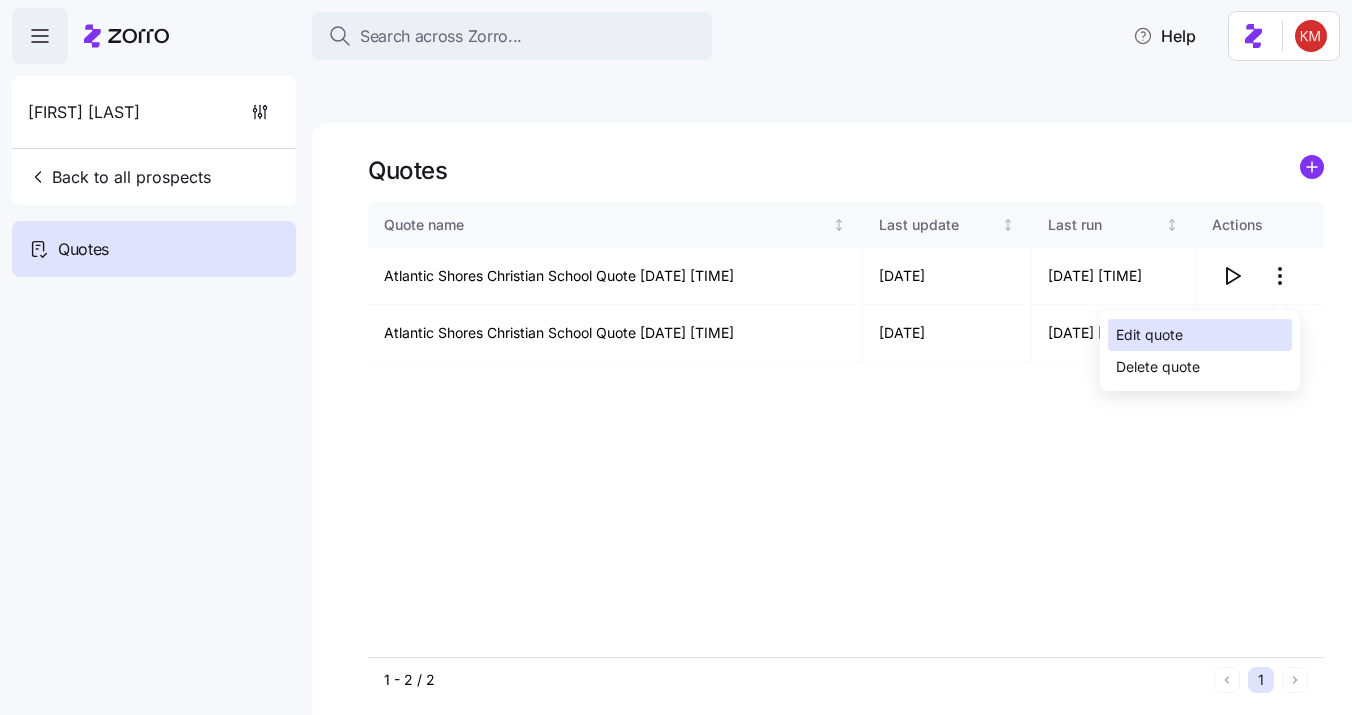 click on "Edit quote" at bounding box center (1200, 335) 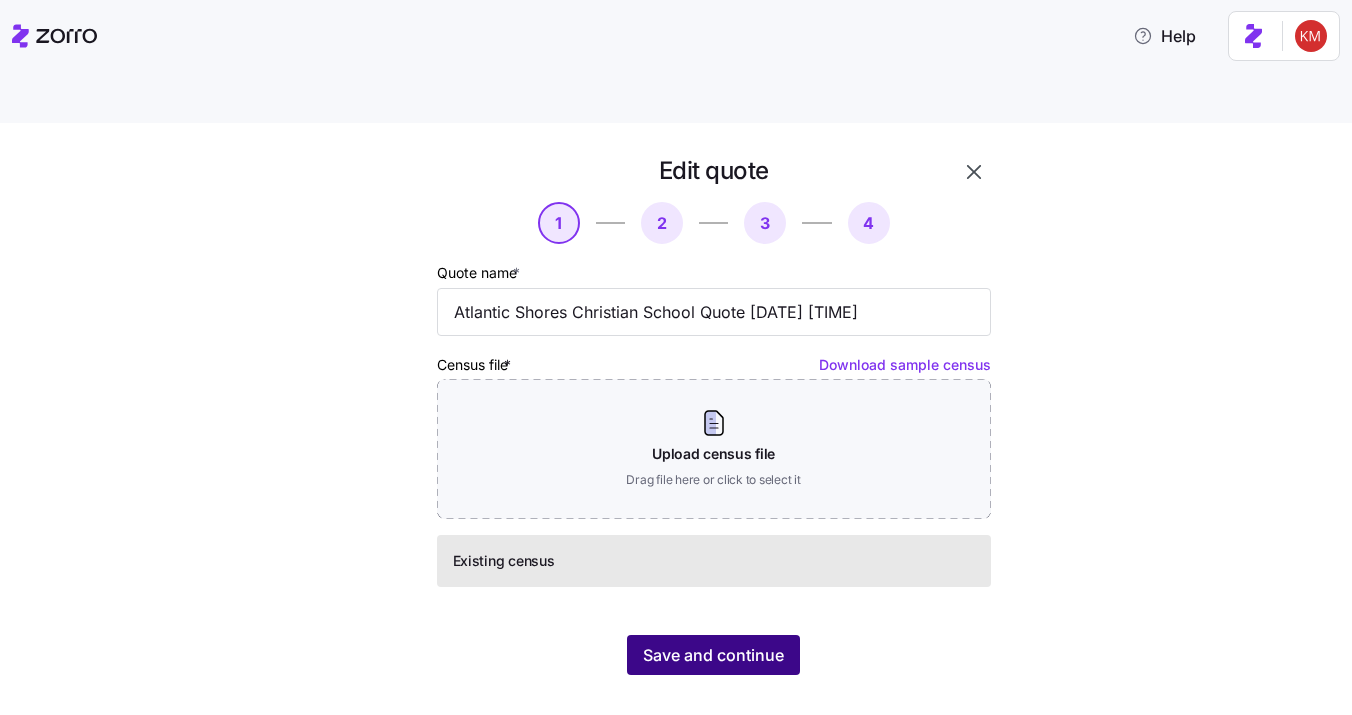 click on "Save and continue" at bounding box center (713, 655) 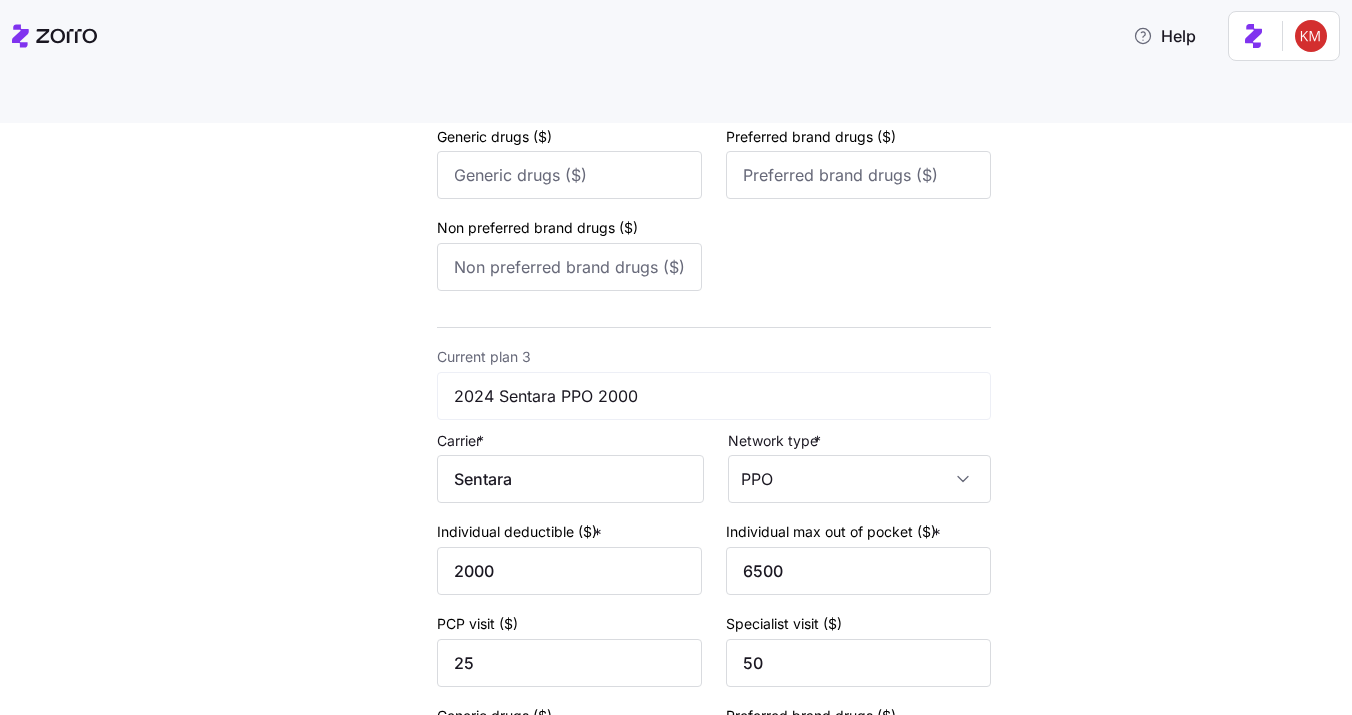 scroll, scrollTop: 1420, scrollLeft: 0, axis: vertical 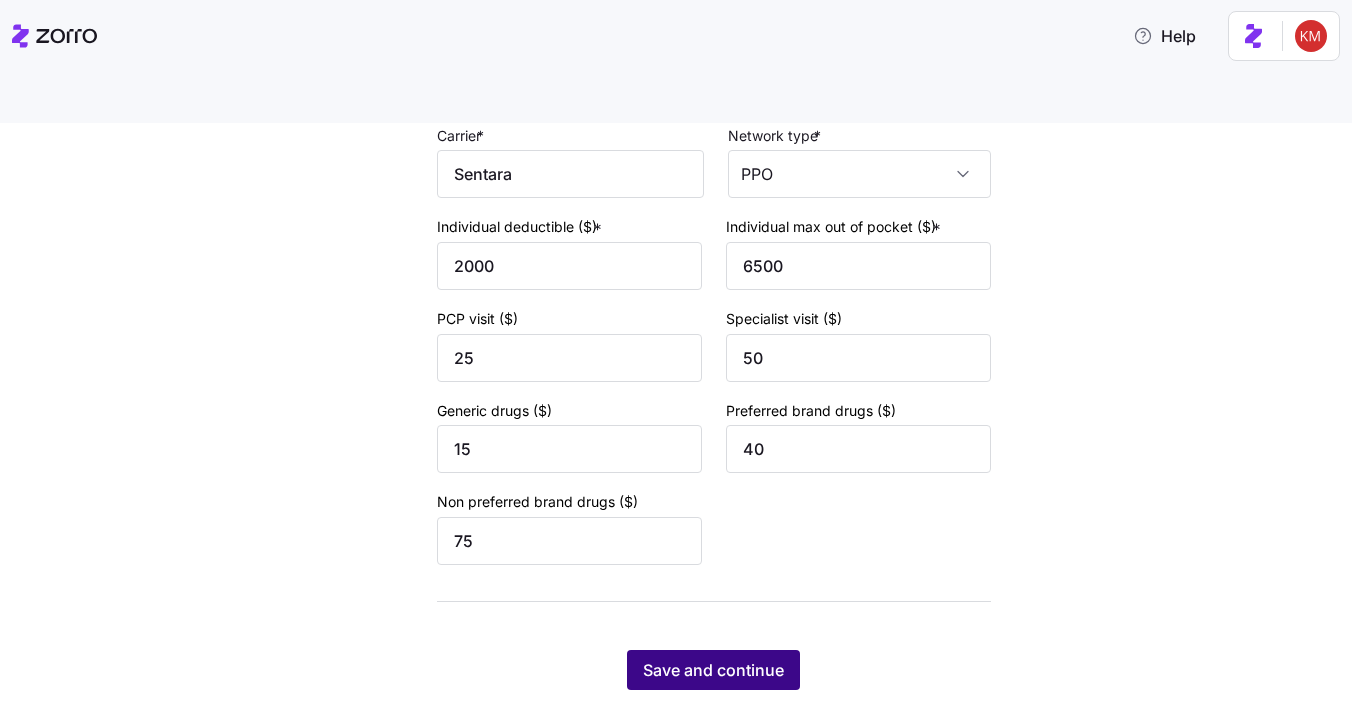 click on "Save and continue" at bounding box center (713, 670) 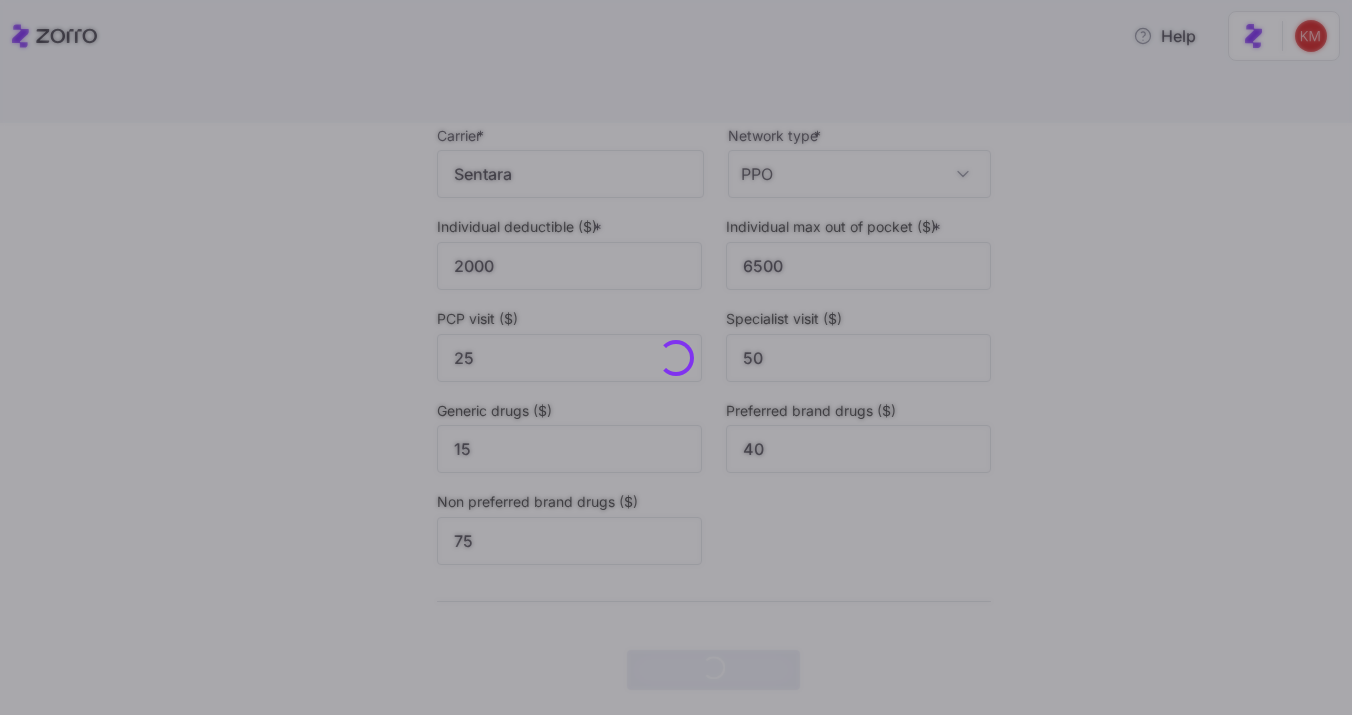 scroll, scrollTop: 0, scrollLeft: 0, axis: both 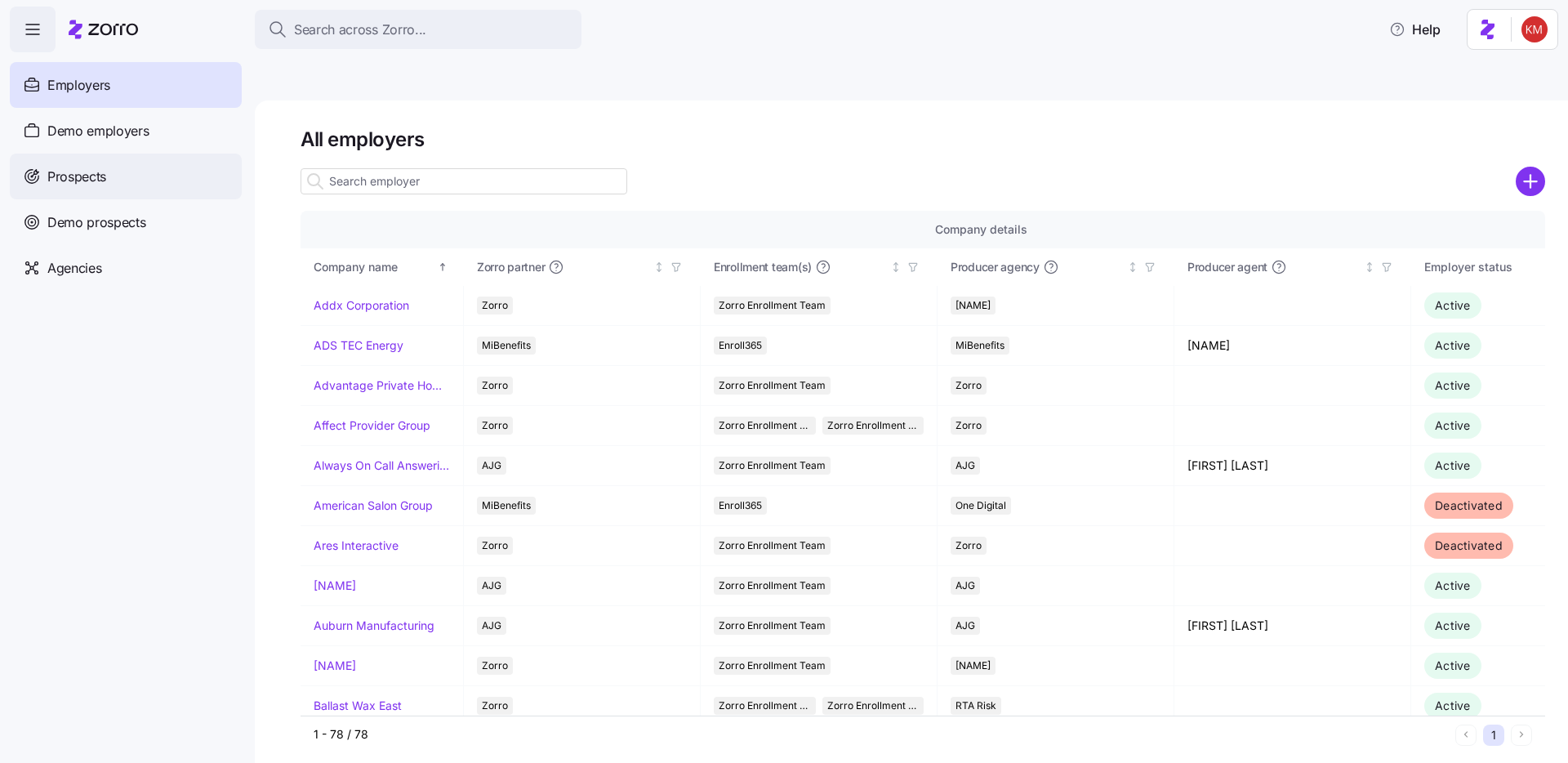 click on "Prospects" at bounding box center (77, 176) 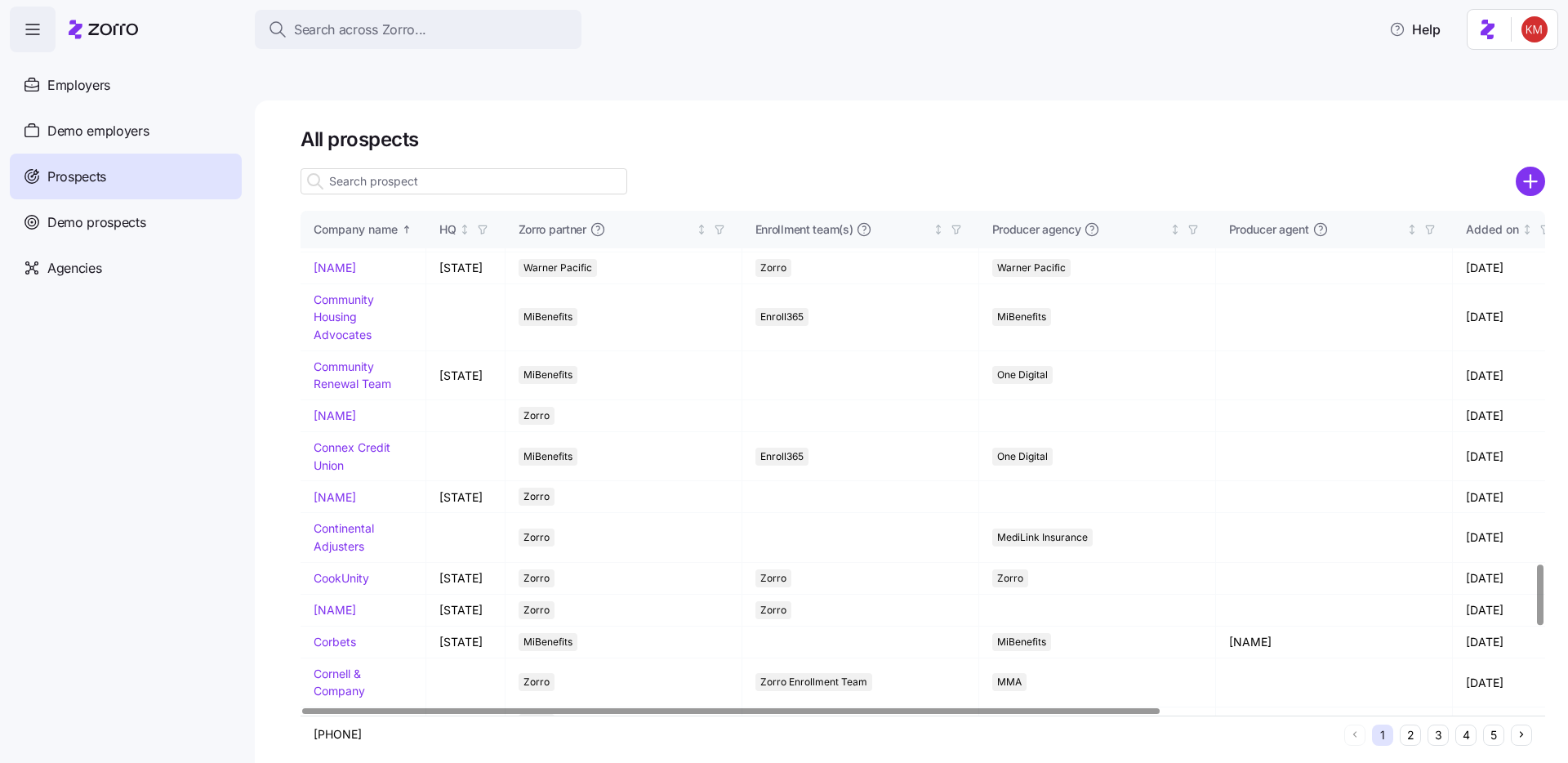 scroll, scrollTop: 3068, scrollLeft: 0, axis: vertical 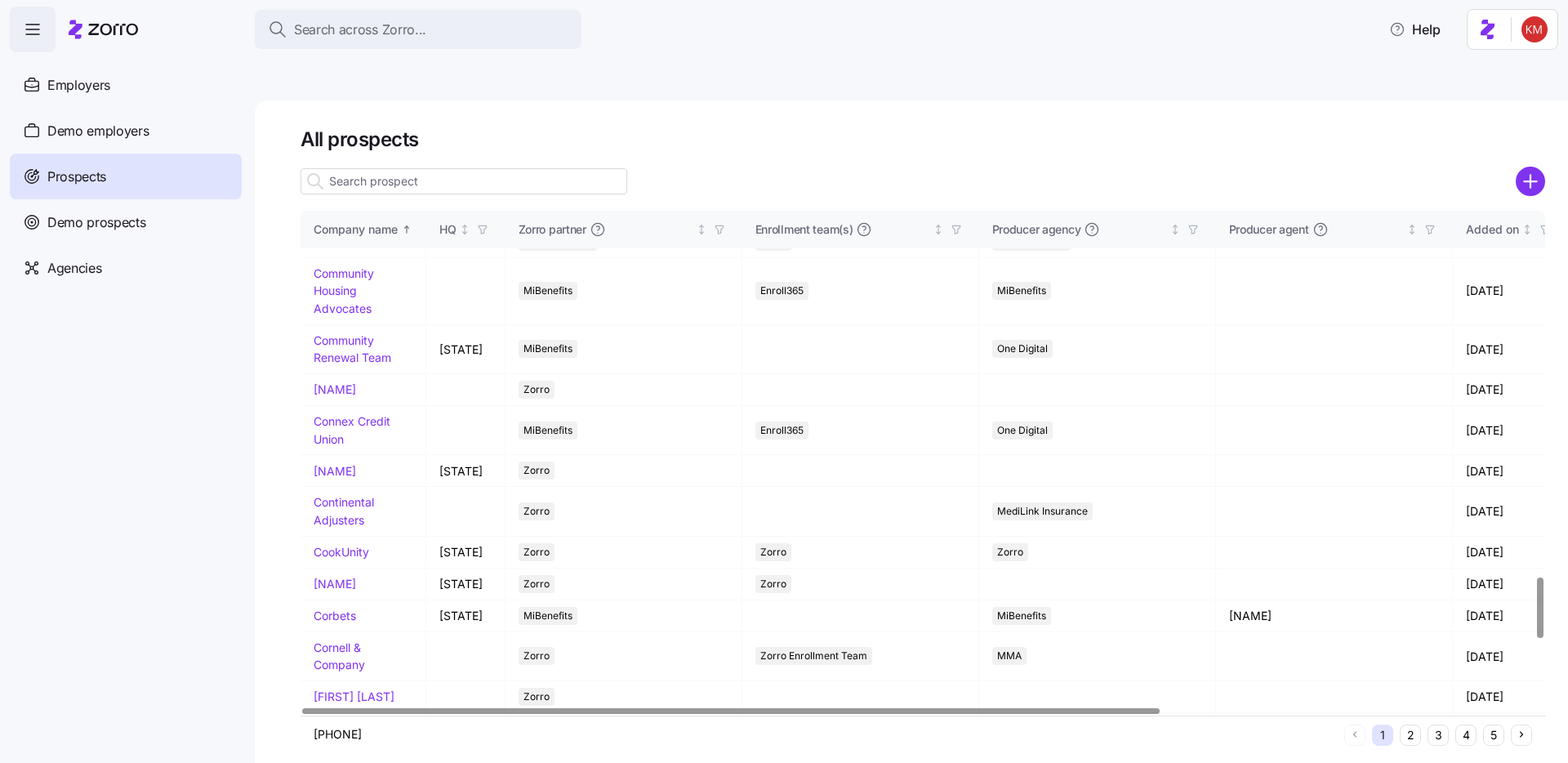 click on "Chestnut Holdings of New York Inc" at bounding box center (335, 15) 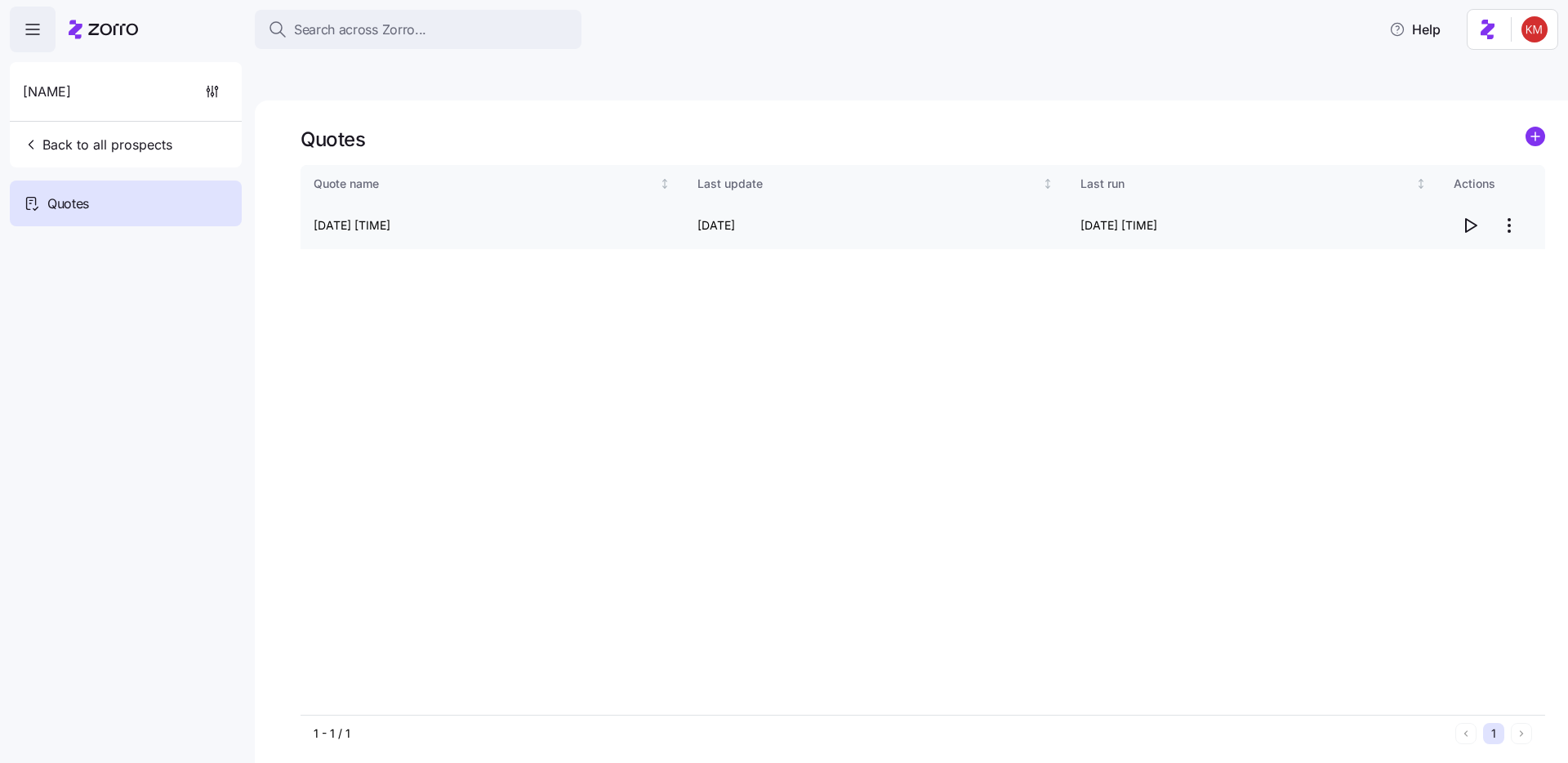 click at bounding box center (1470, 225) 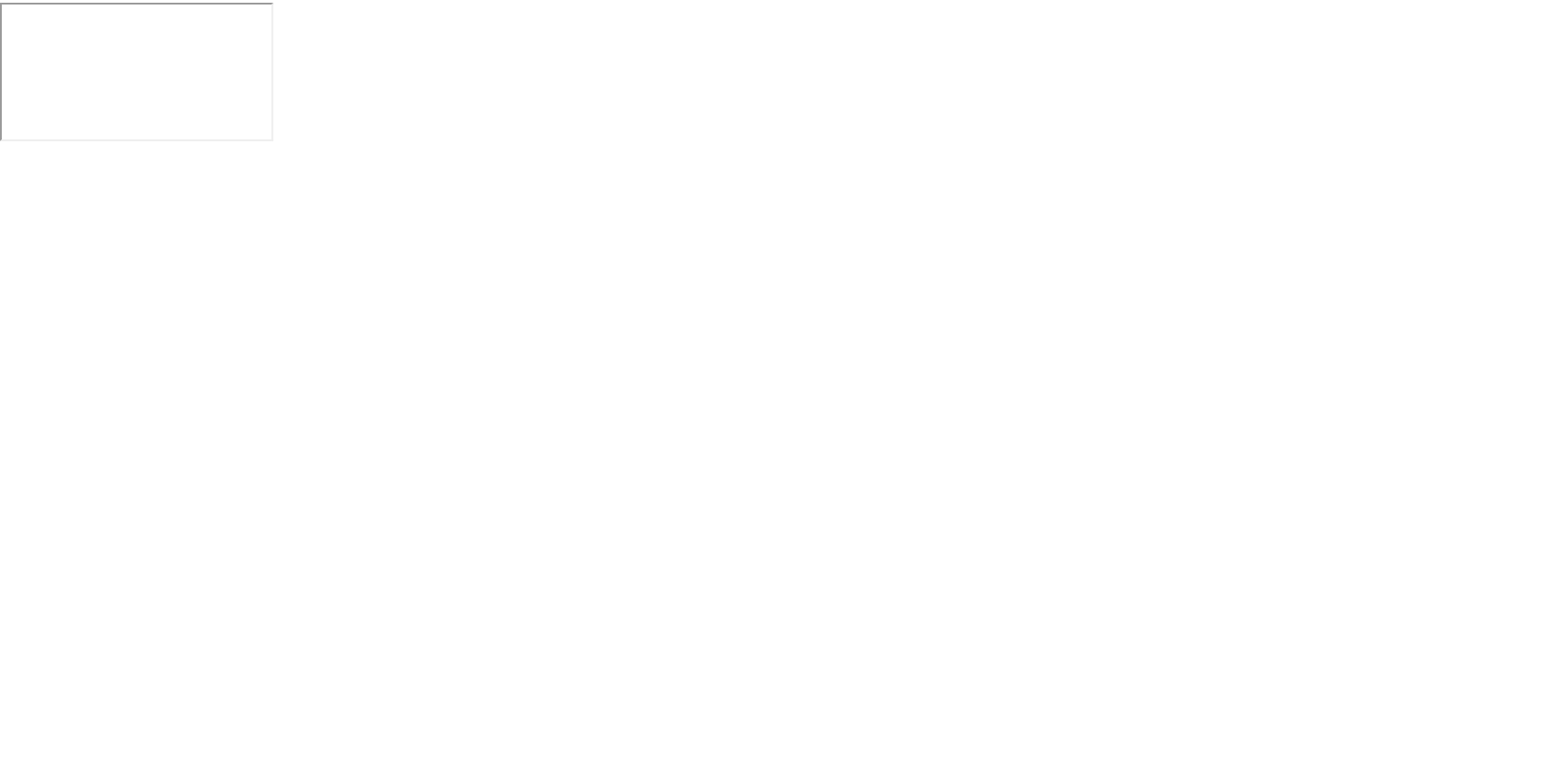 scroll, scrollTop: 0, scrollLeft: 0, axis: both 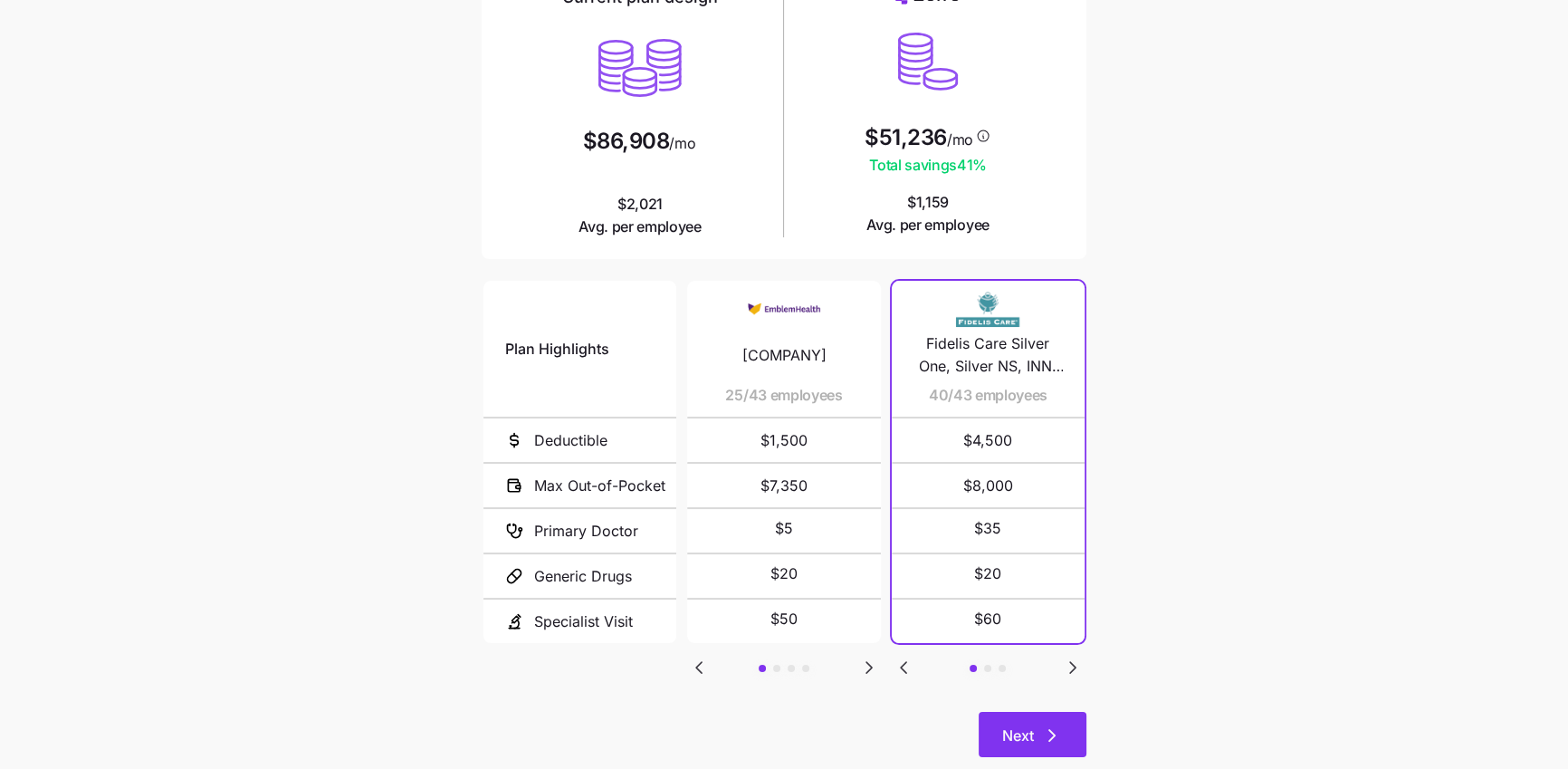 click on "Next" at bounding box center (1032, 735) 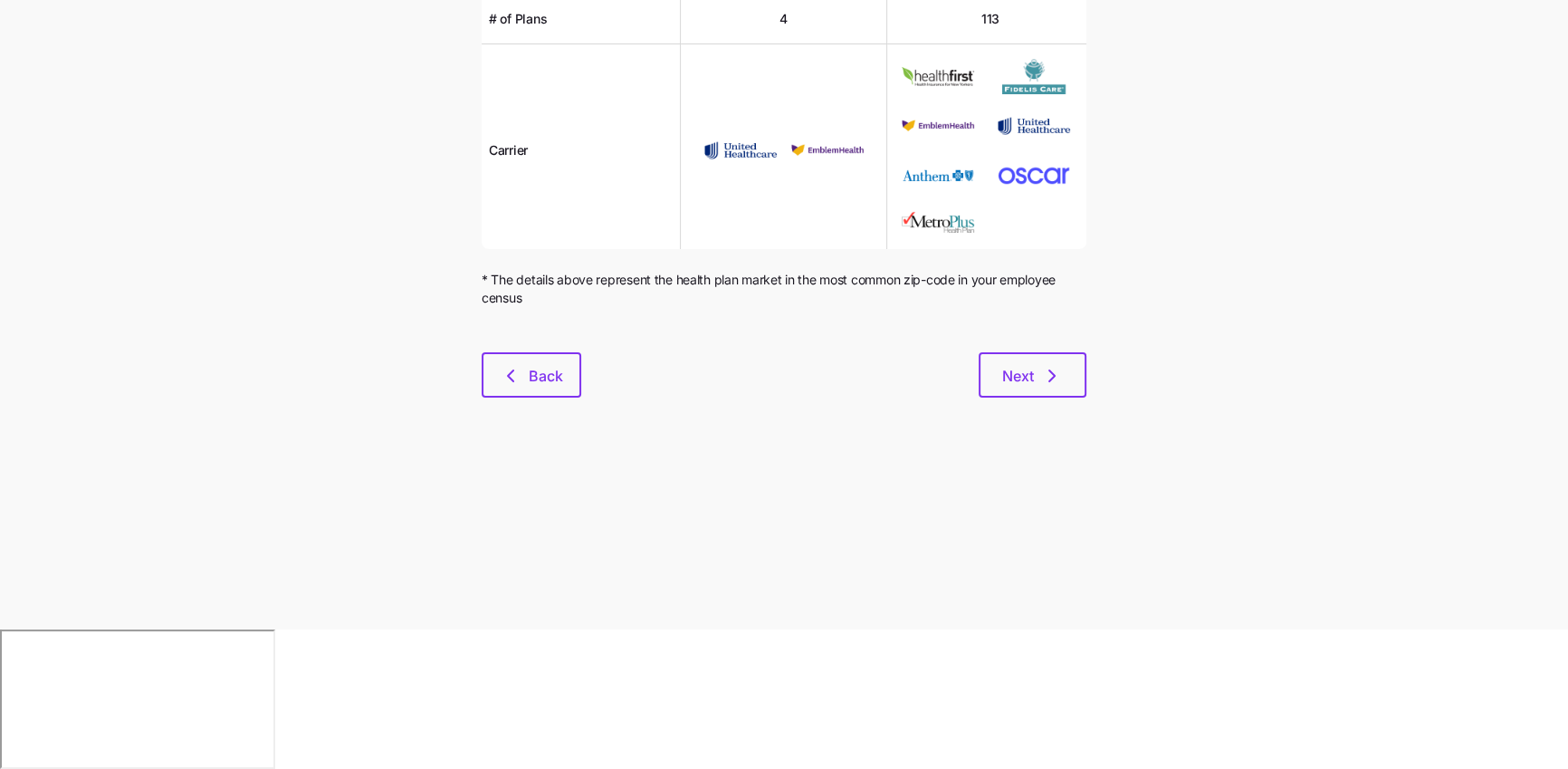 scroll, scrollTop: 0, scrollLeft: 0, axis: both 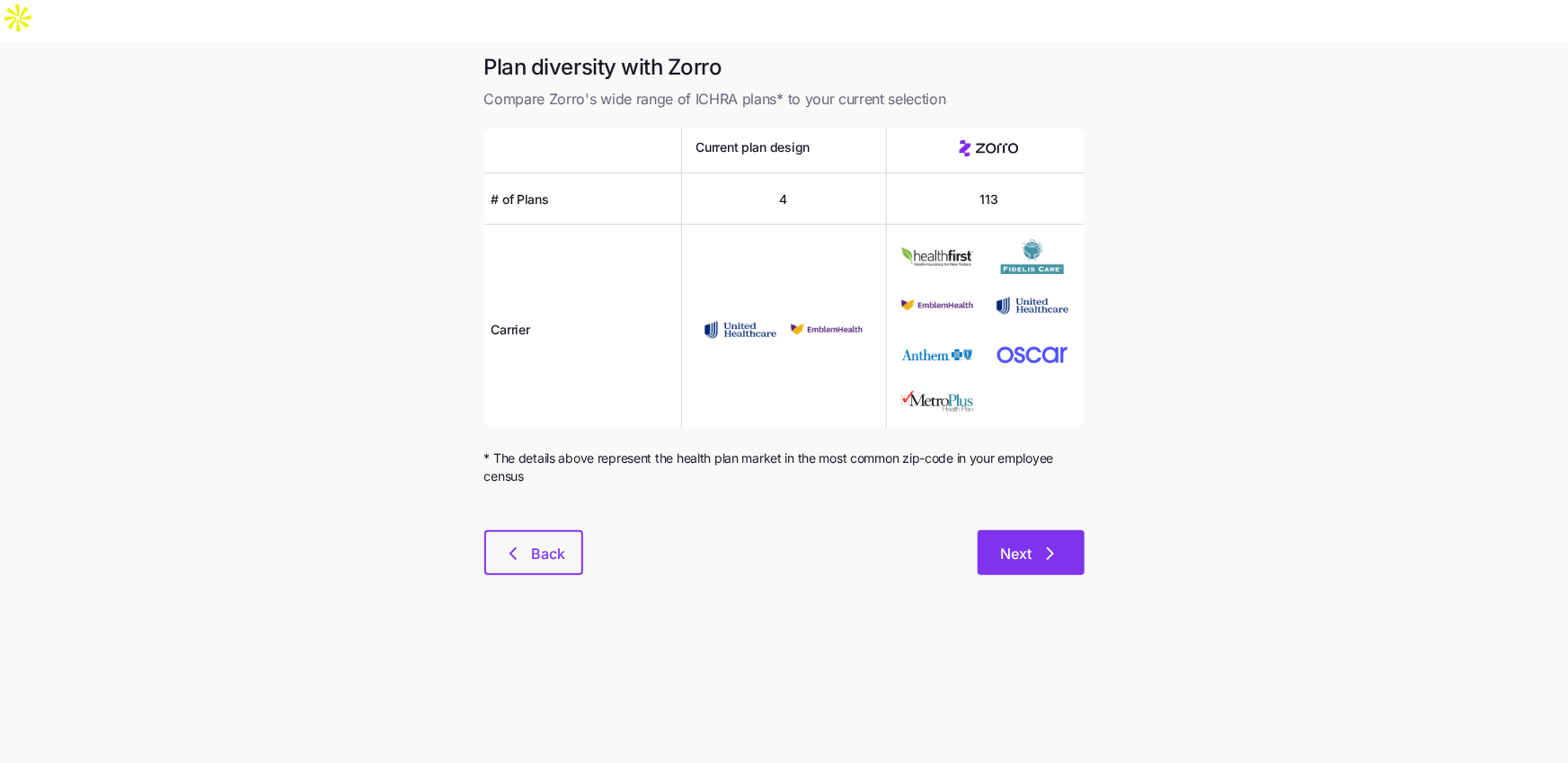click on "Next" at bounding box center (1031, 553) 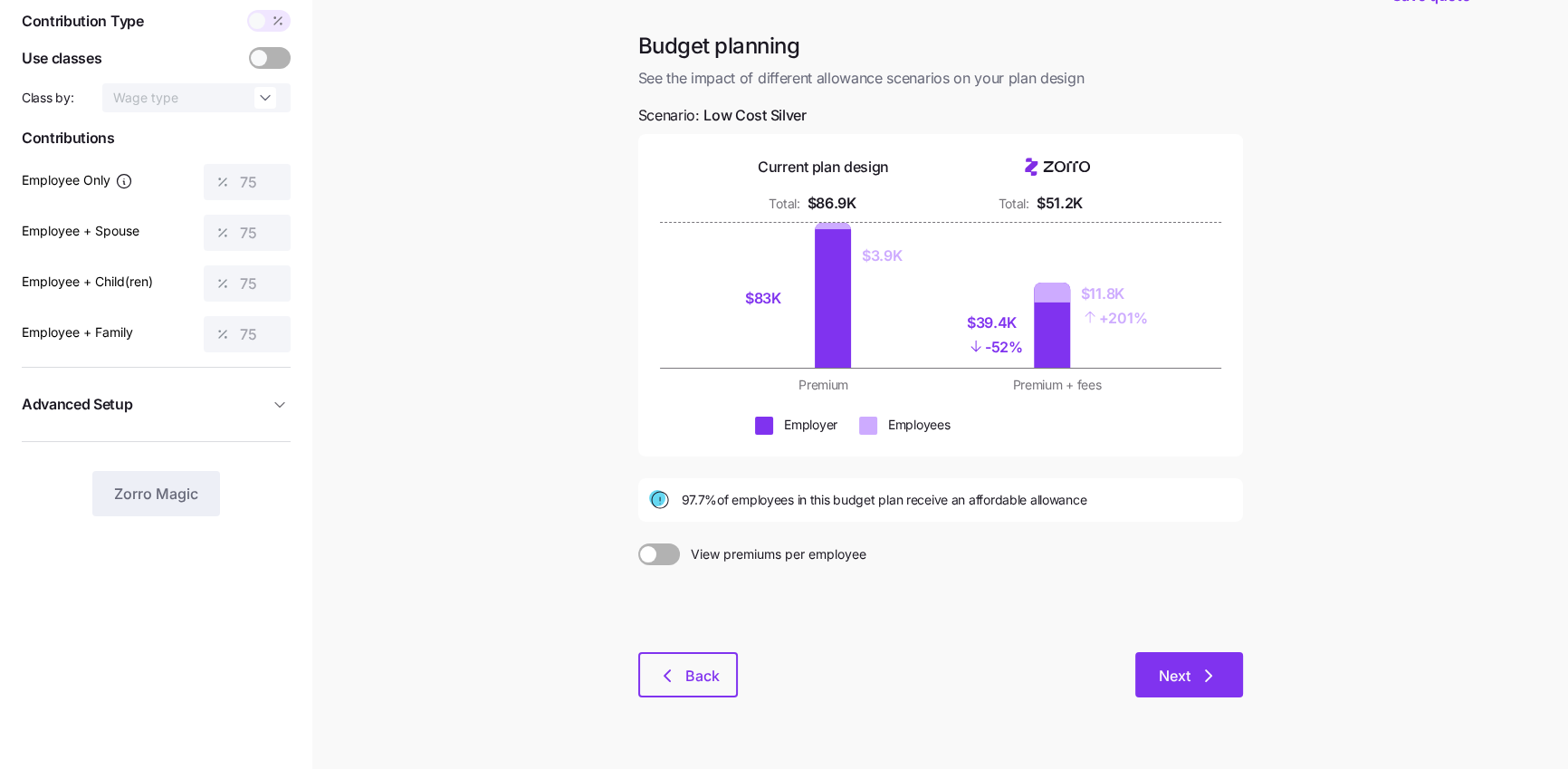 scroll, scrollTop: 120, scrollLeft: 0, axis: vertical 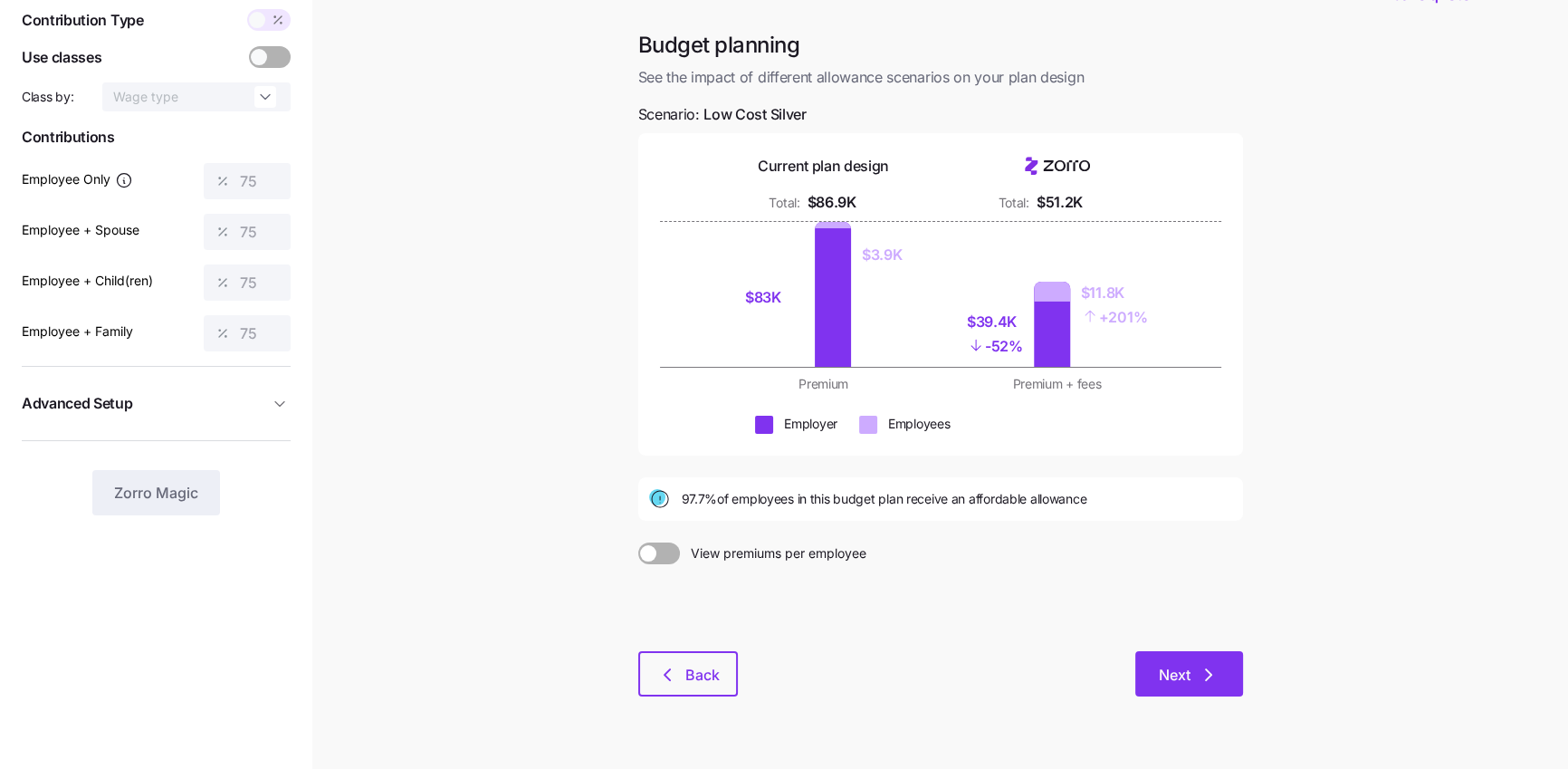 click on "Next" at bounding box center (1174, 675) 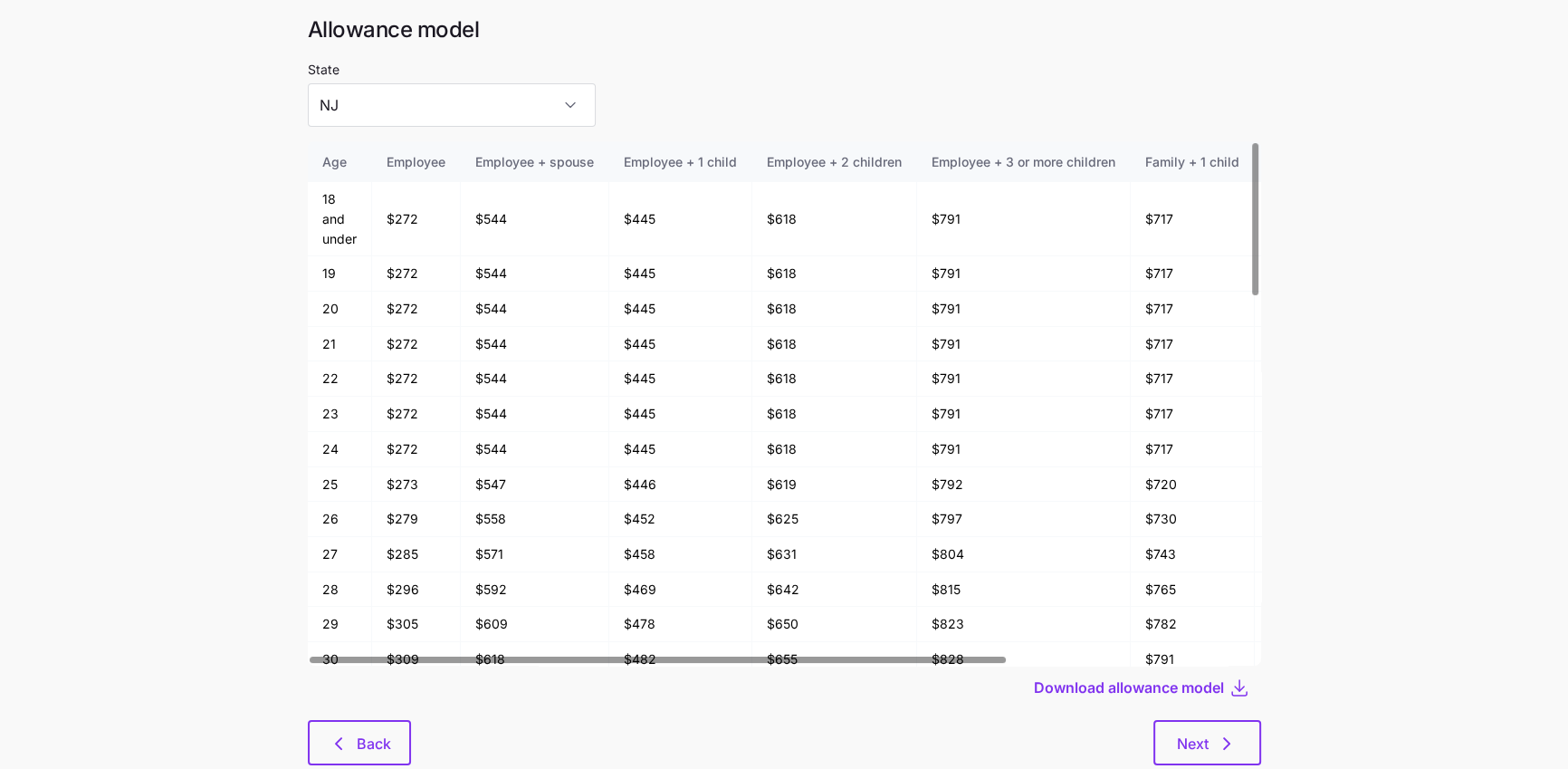 scroll, scrollTop: 97, scrollLeft: 0, axis: vertical 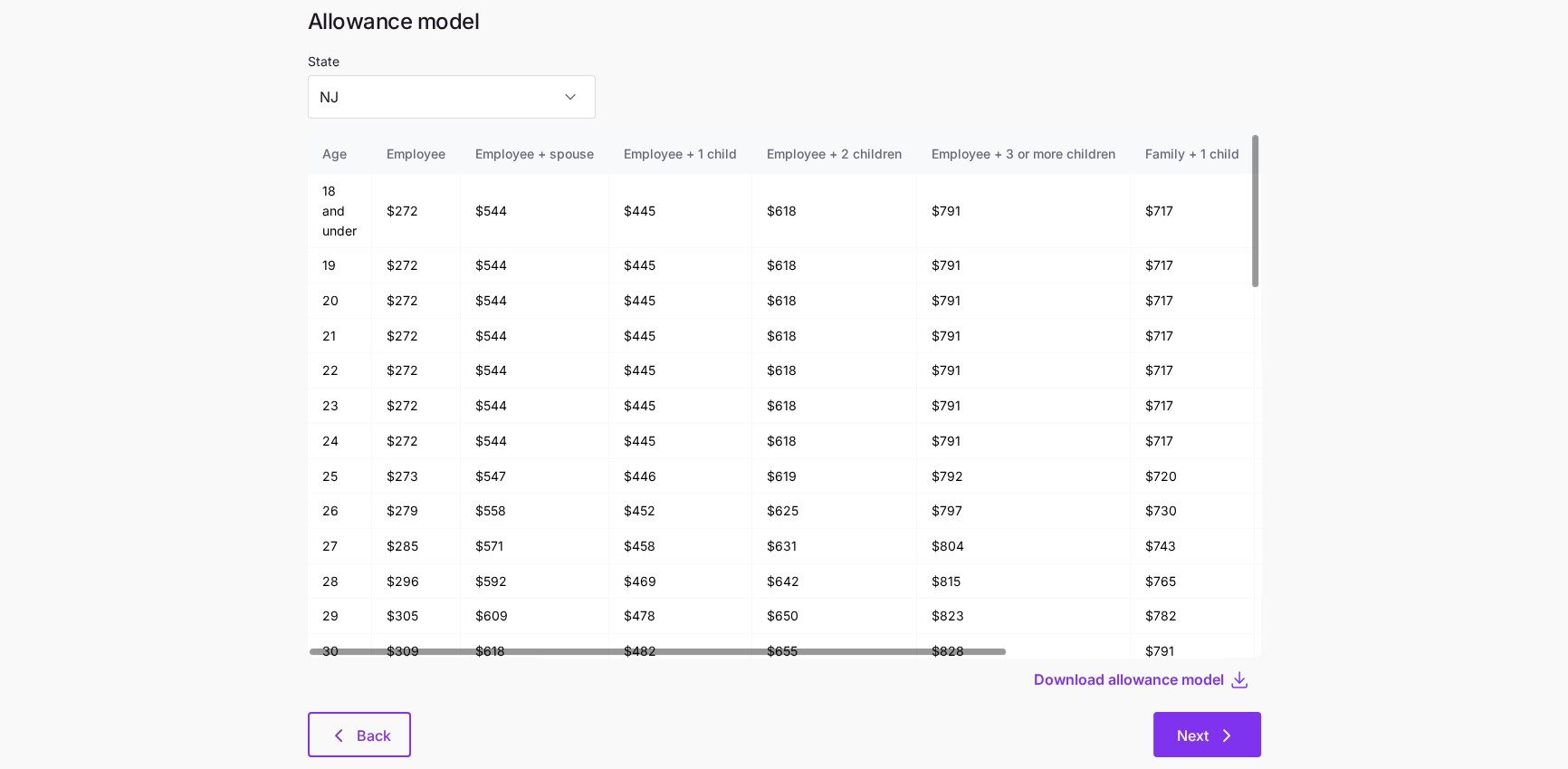 click 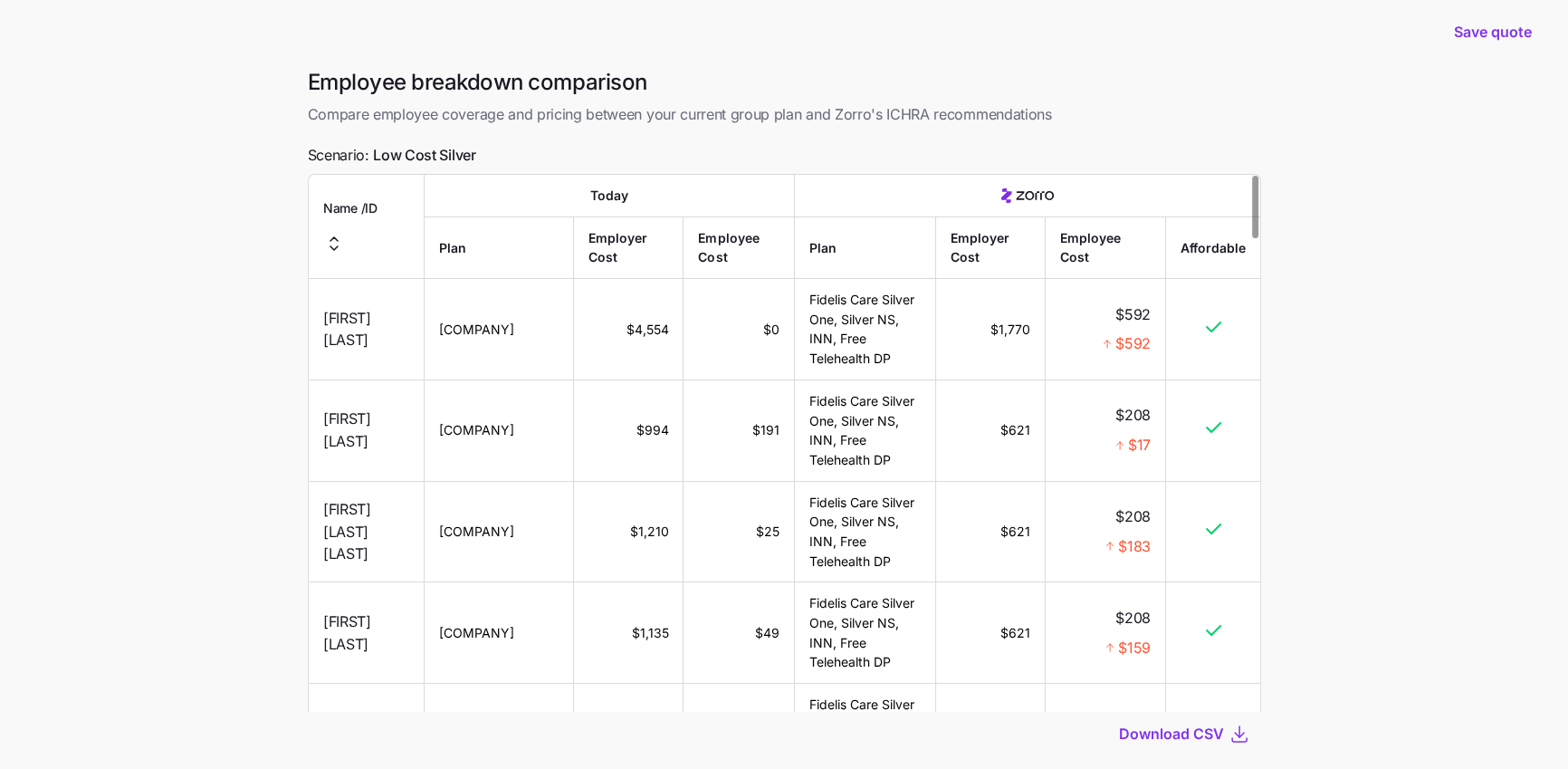 scroll, scrollTop: 123, scrollLeft: 0, axis: vertical 